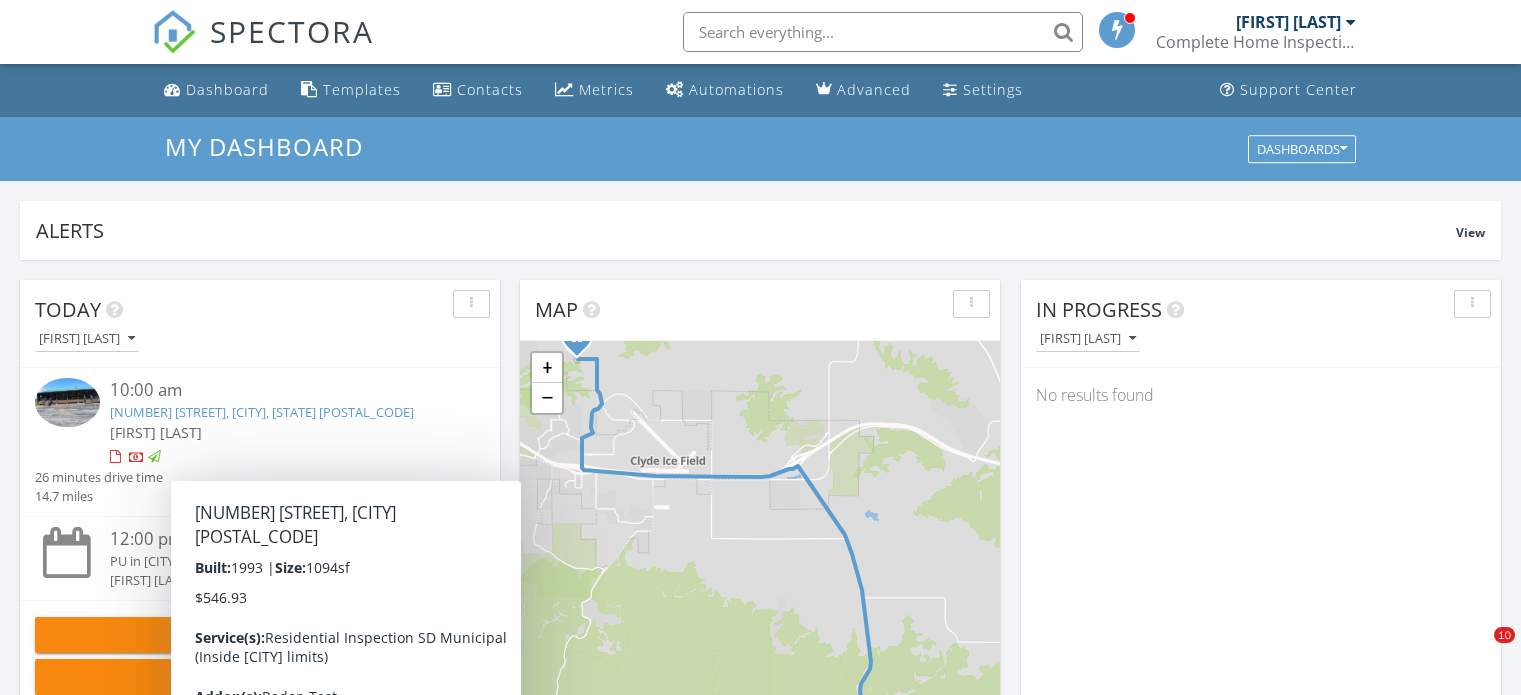 scroll, scrollTop: 771, scrollLeft: 0, axis: vertical 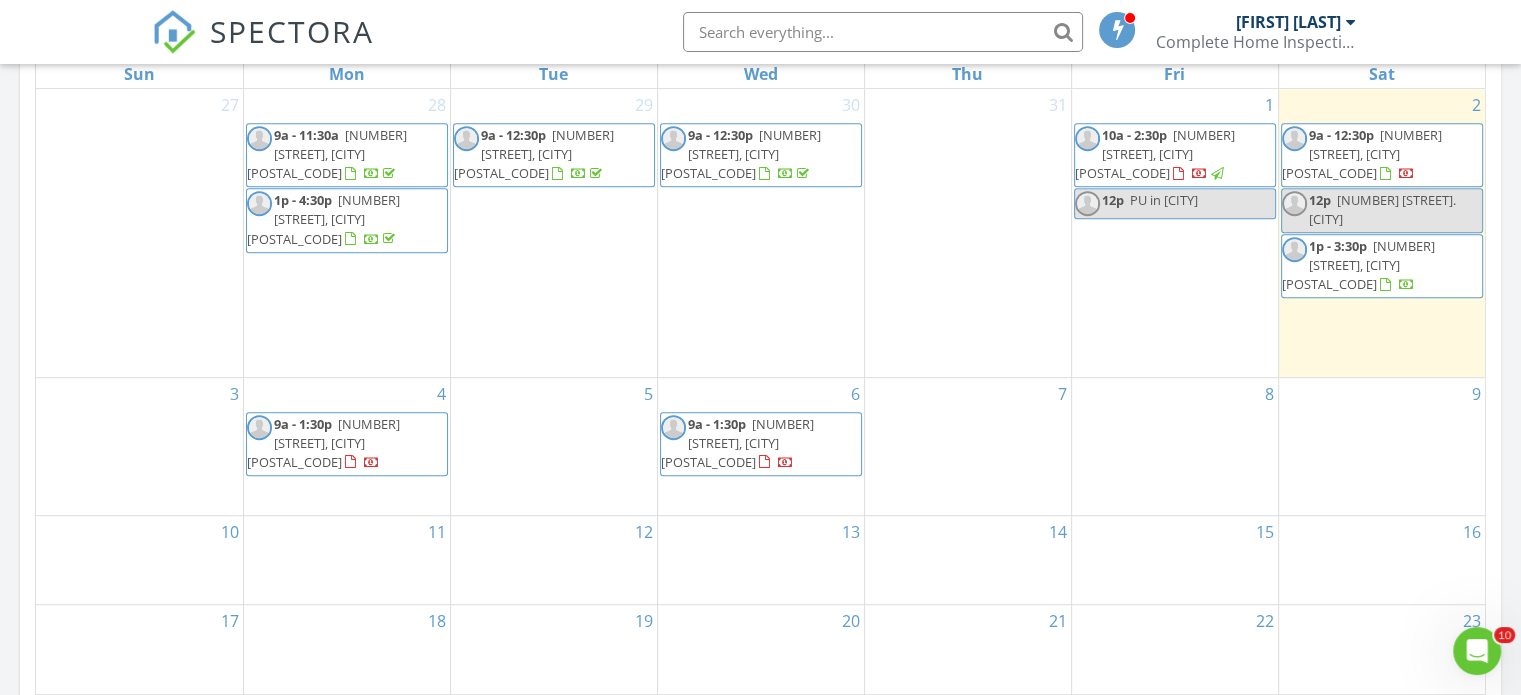 click on "[NUMBER] [STREET], [CITY] [POSTAL_CODE]" at bounding box center [1358, 265] 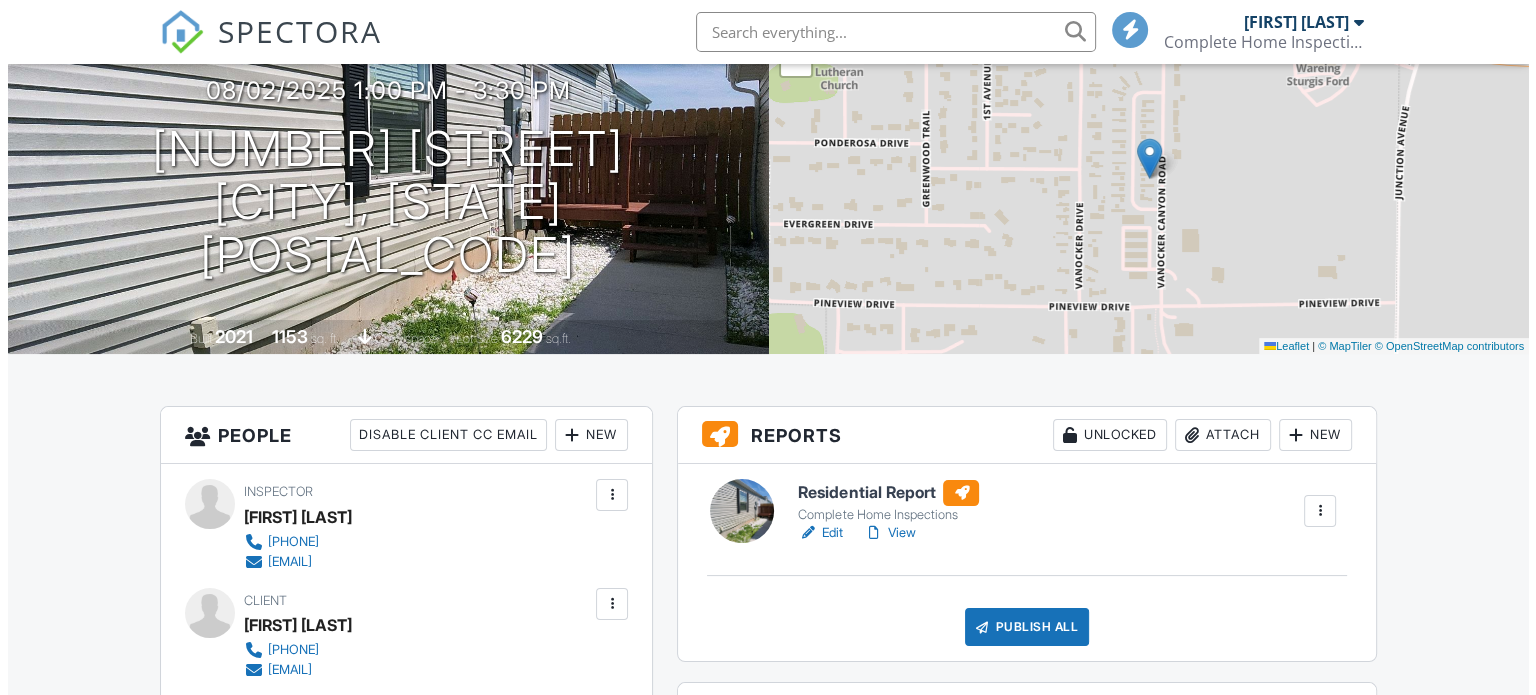 scroll, scrollTop: 324, scrollLeft: 0, axis: vertical 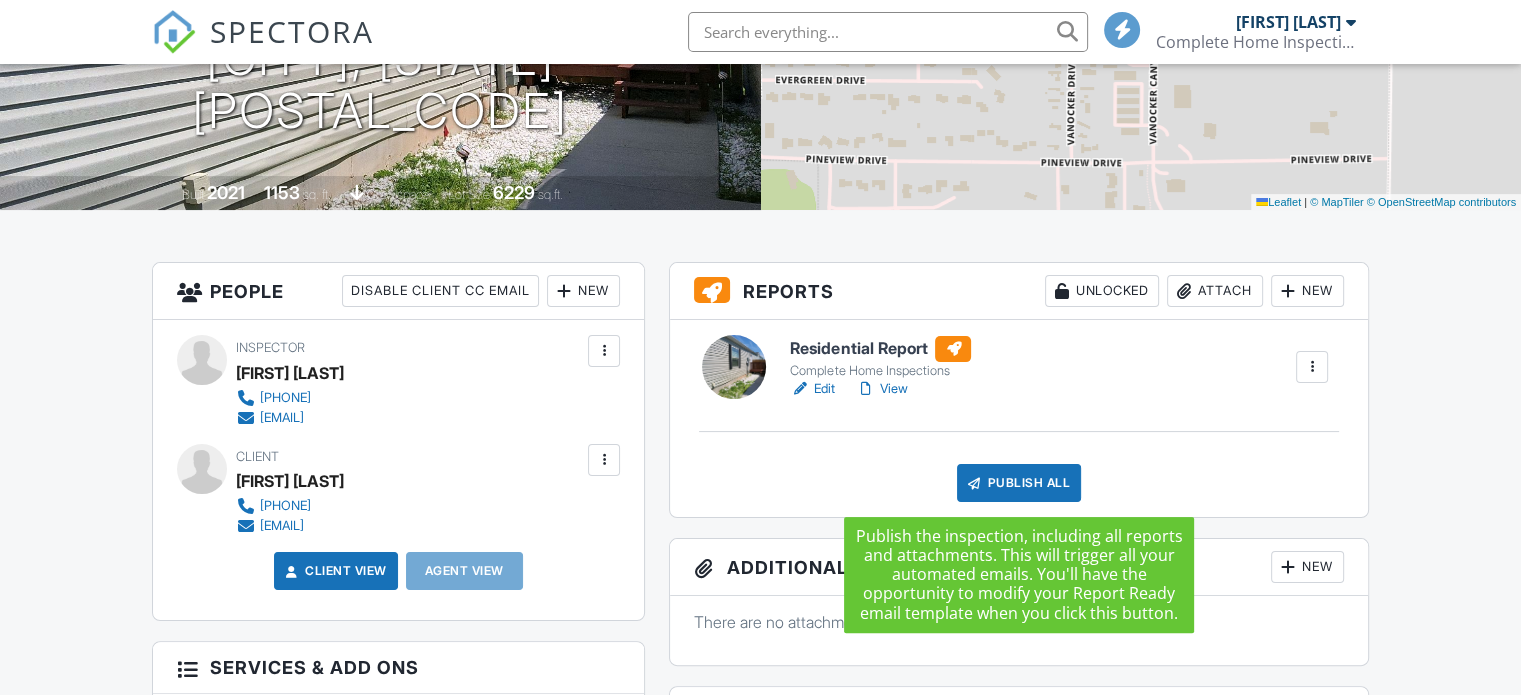click on "Publish All" at bounding box center [1019, 483] 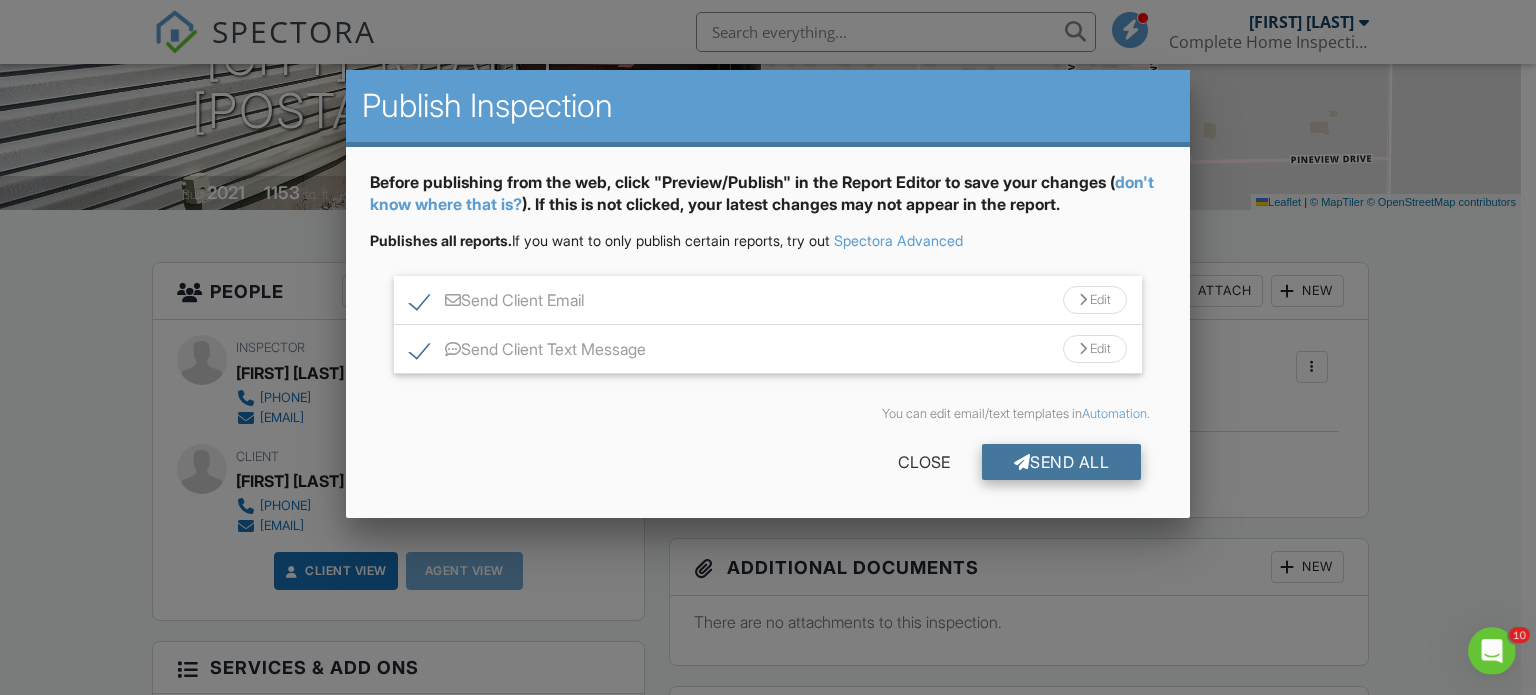 scroll, scrollTop: 0, scrollLeft: 0, axis: both 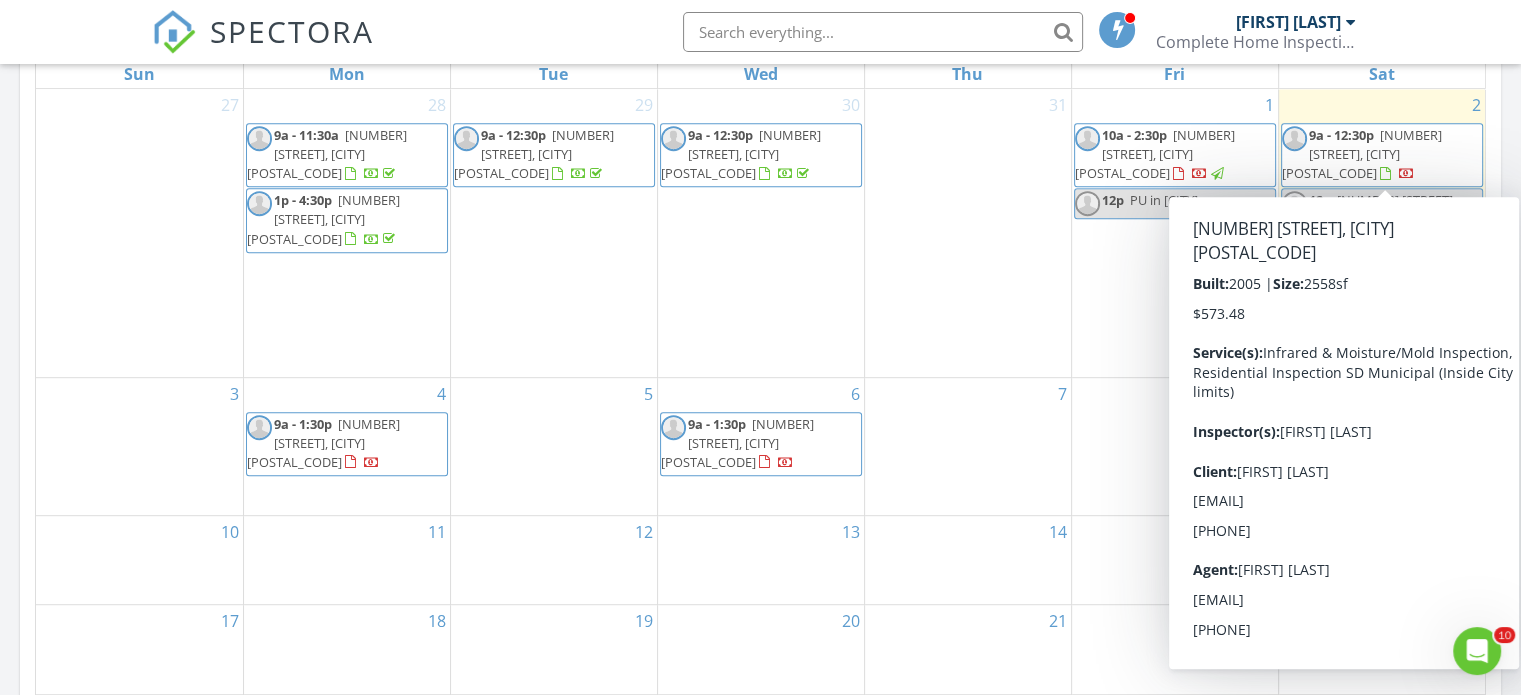 click on "[TIME] - [TIME]
[NUMBER] [STREET], [CITY] [POSTAL_CODE]" at bounding box center [1382, 155] 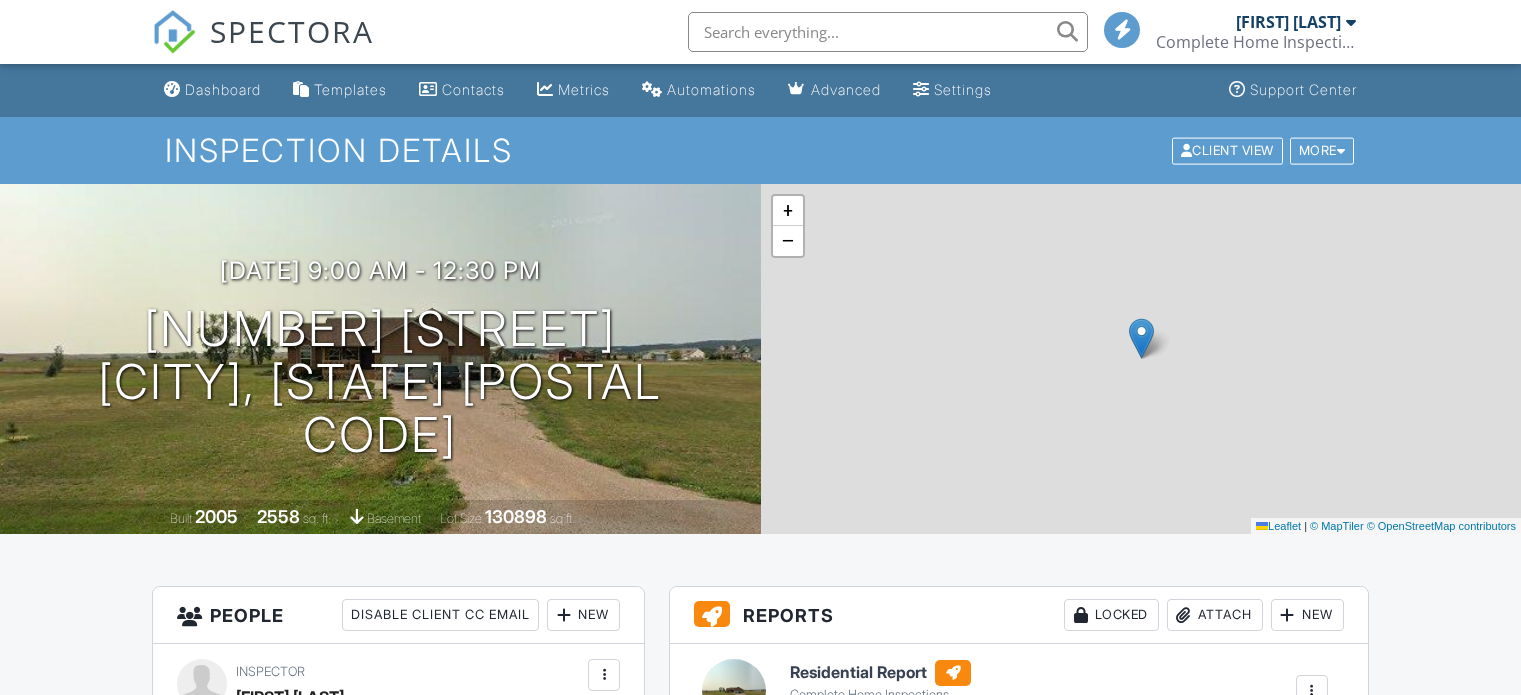 scroll, scrollTop: 0, scrollLeft: 0, axis: both 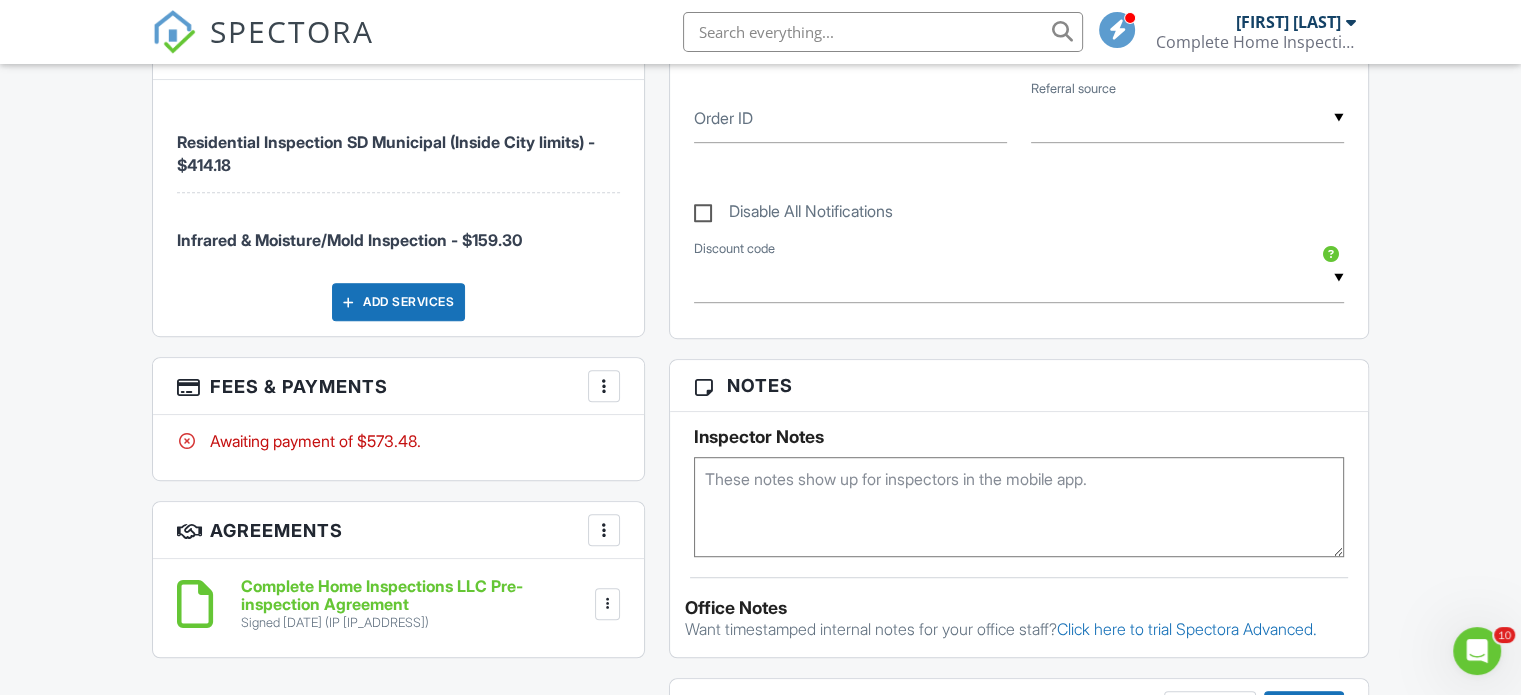click at bounding box center (604, 386) 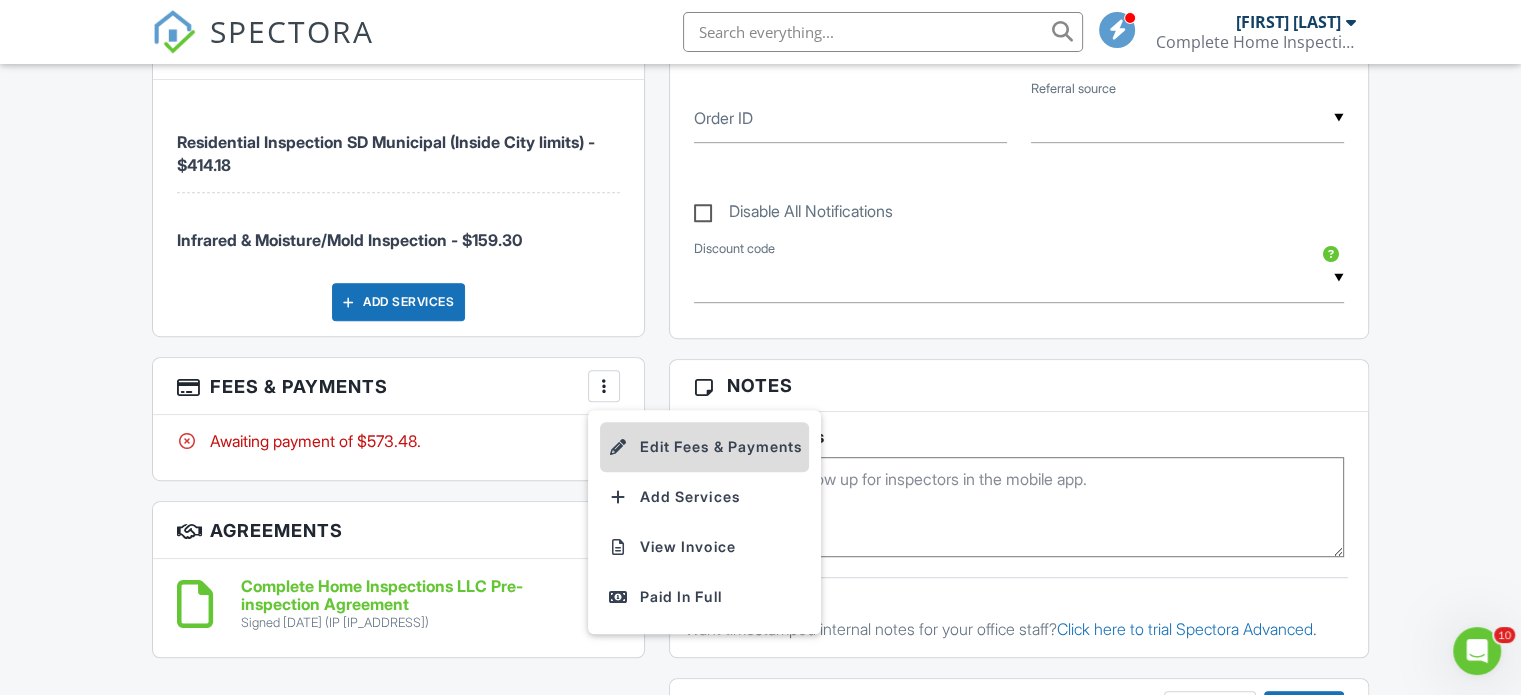 click on "Edit Fees & Payments" at bounding box center [704, 447] 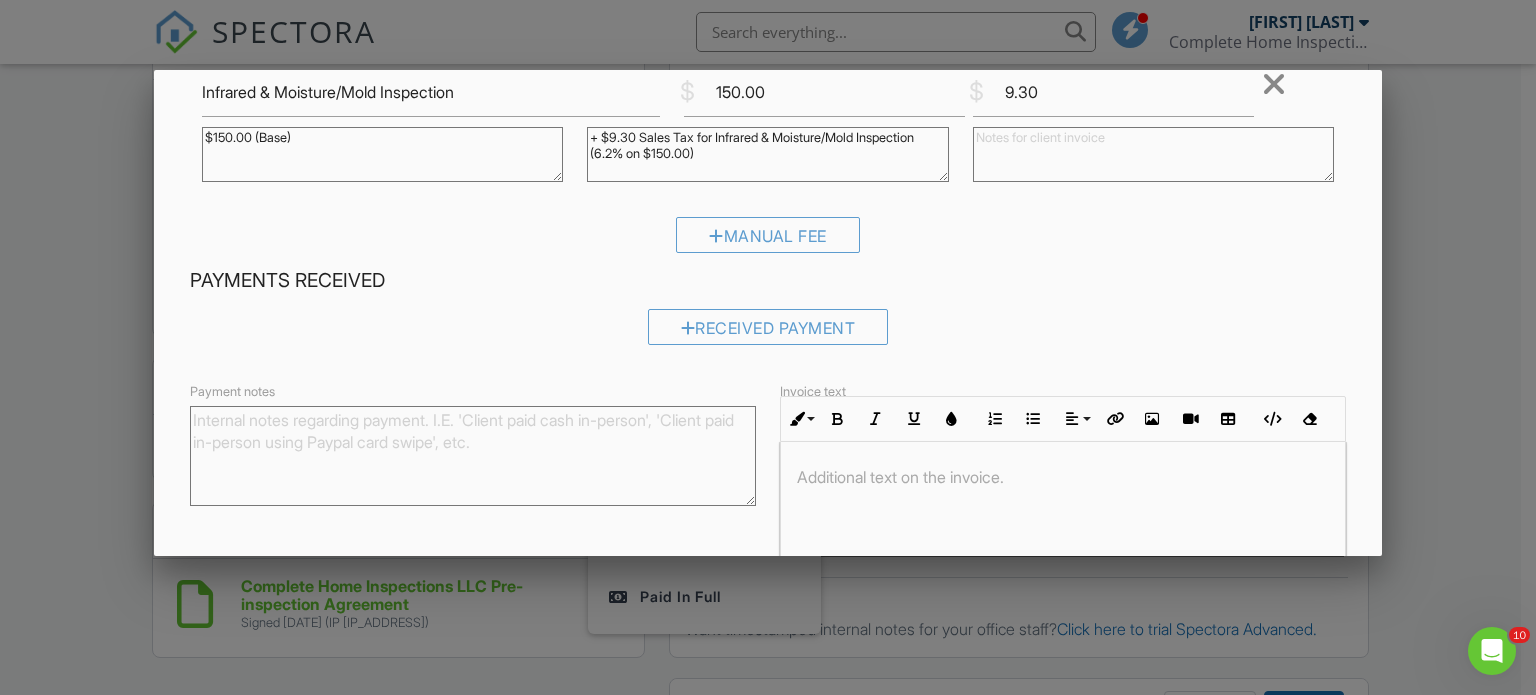 scroll, scrollTop: 454, scrollLeft: 0, axis: vertical 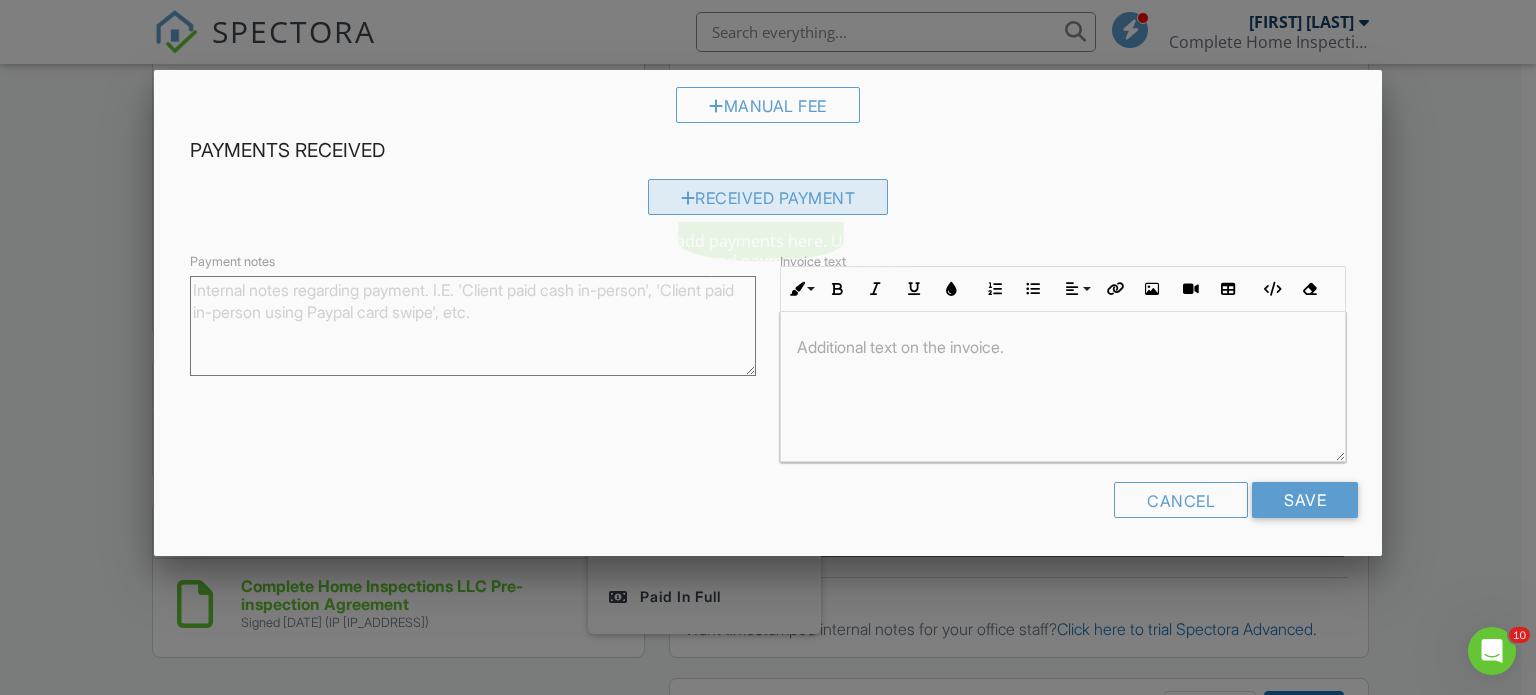 click on "Received Payment" at bounding box center [768, 197] 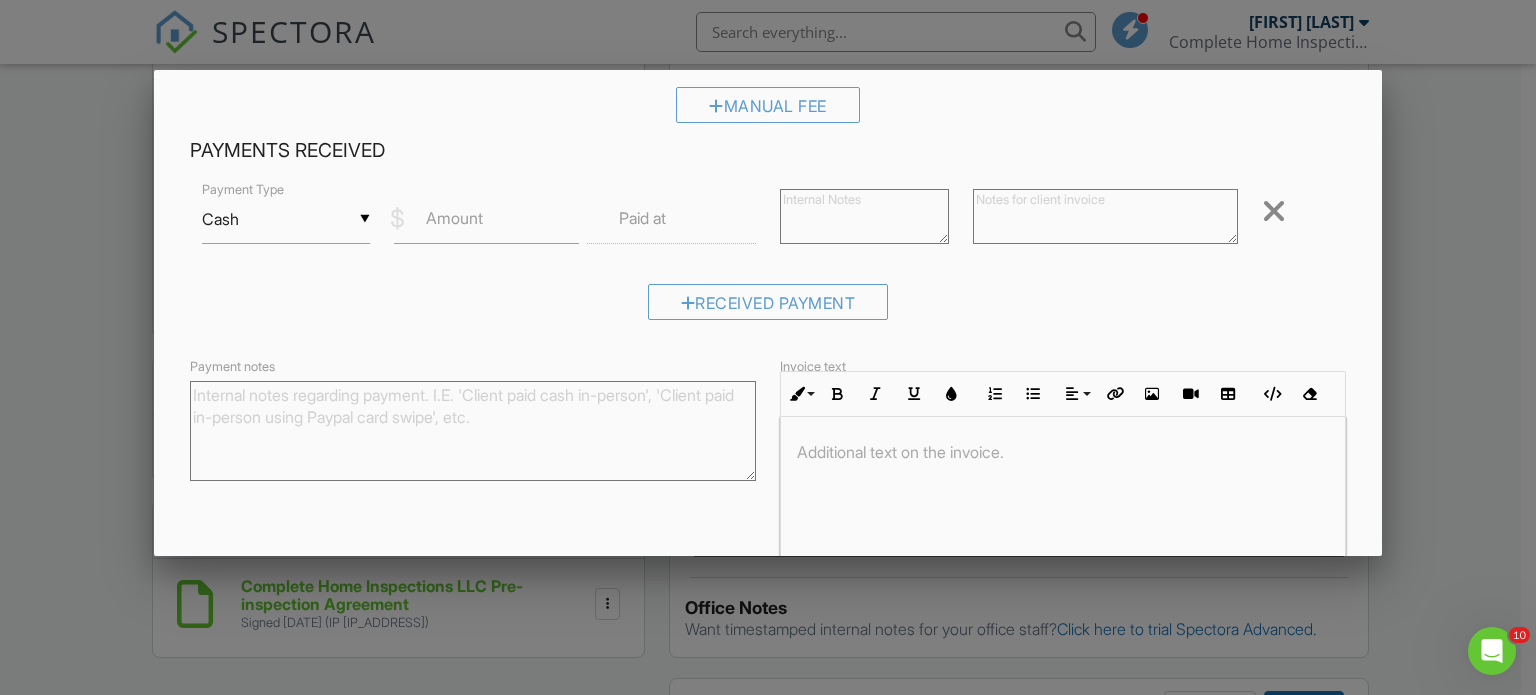 click on "▼ Cash Cash Check On-Site Card Other Cash
Check
On-Site Card
Other" at bounding box center (286, 219) 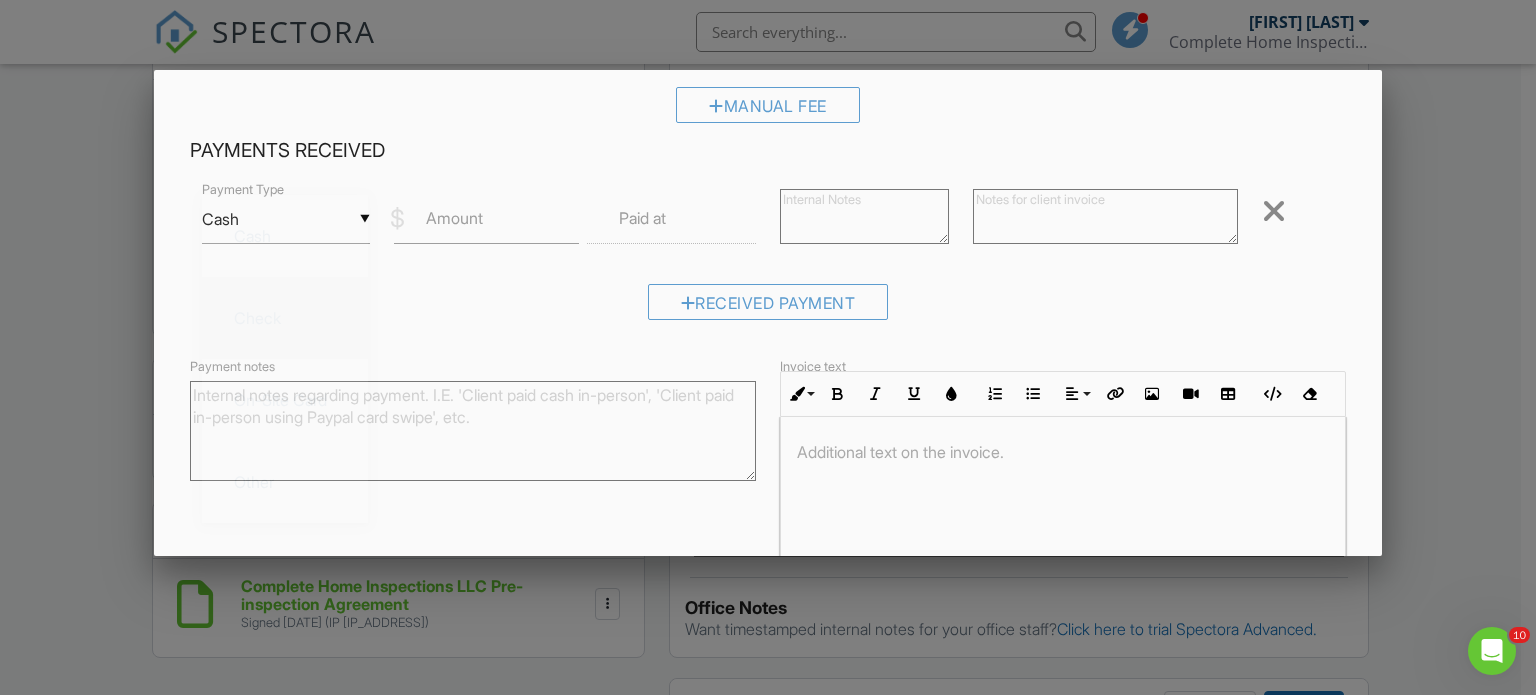 click on "Check" at bounding box center [285, 318] 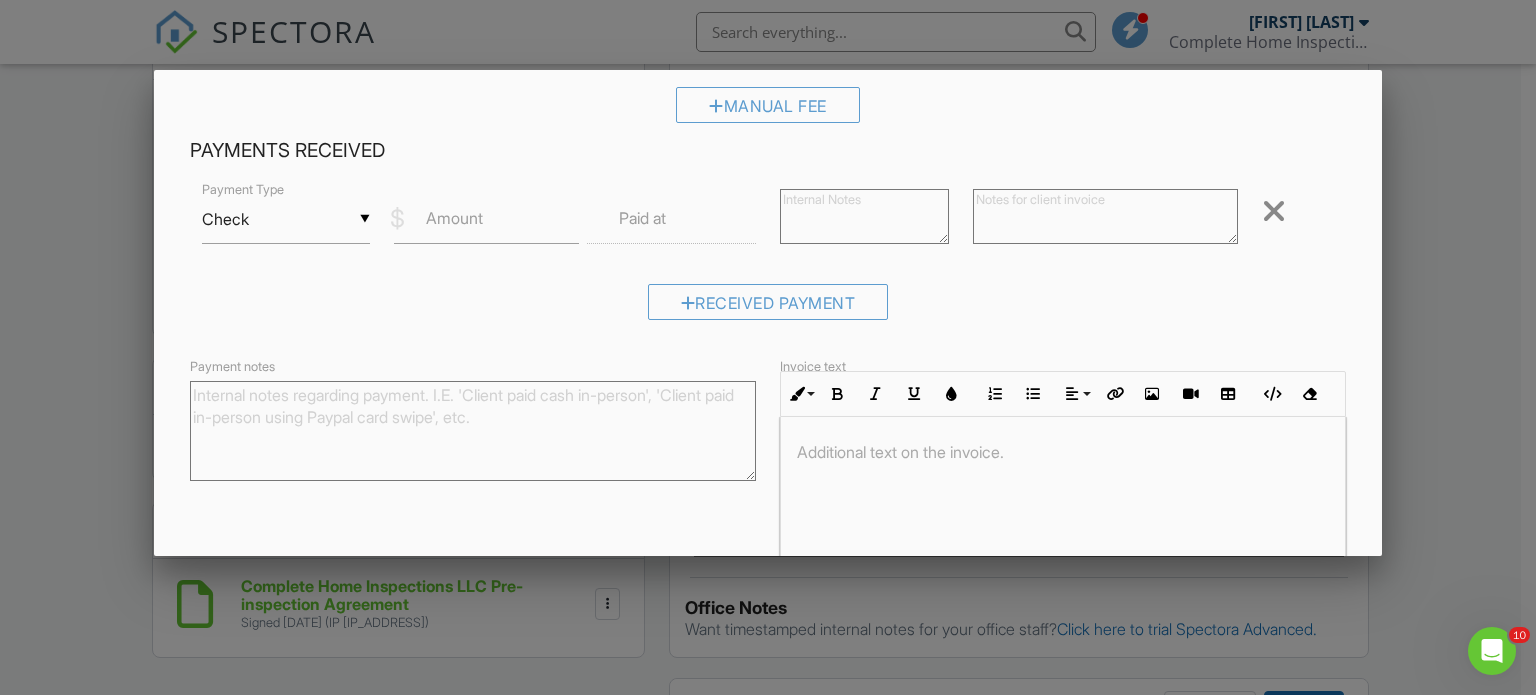 click on "Amount" at bounding box center (454, 218) 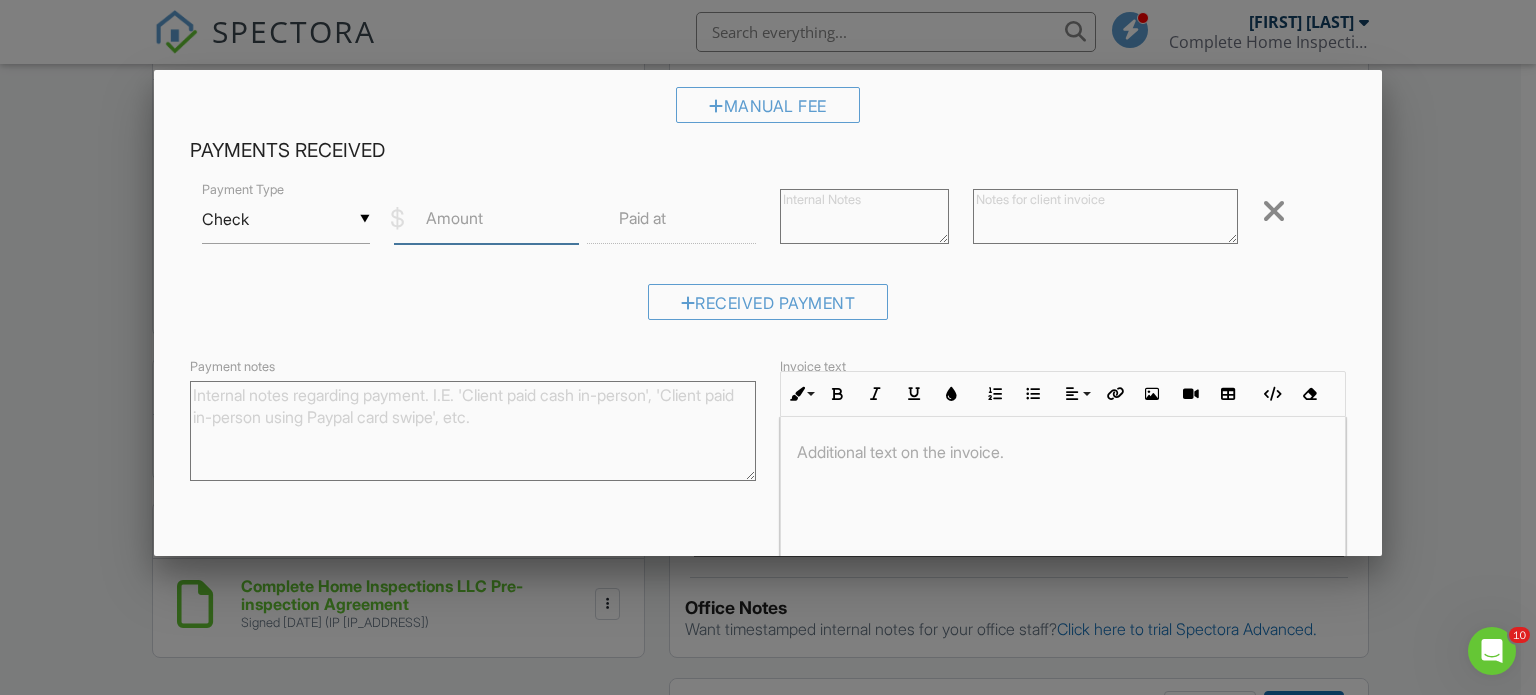 click on "Amount" at bounding box center [486, 219] 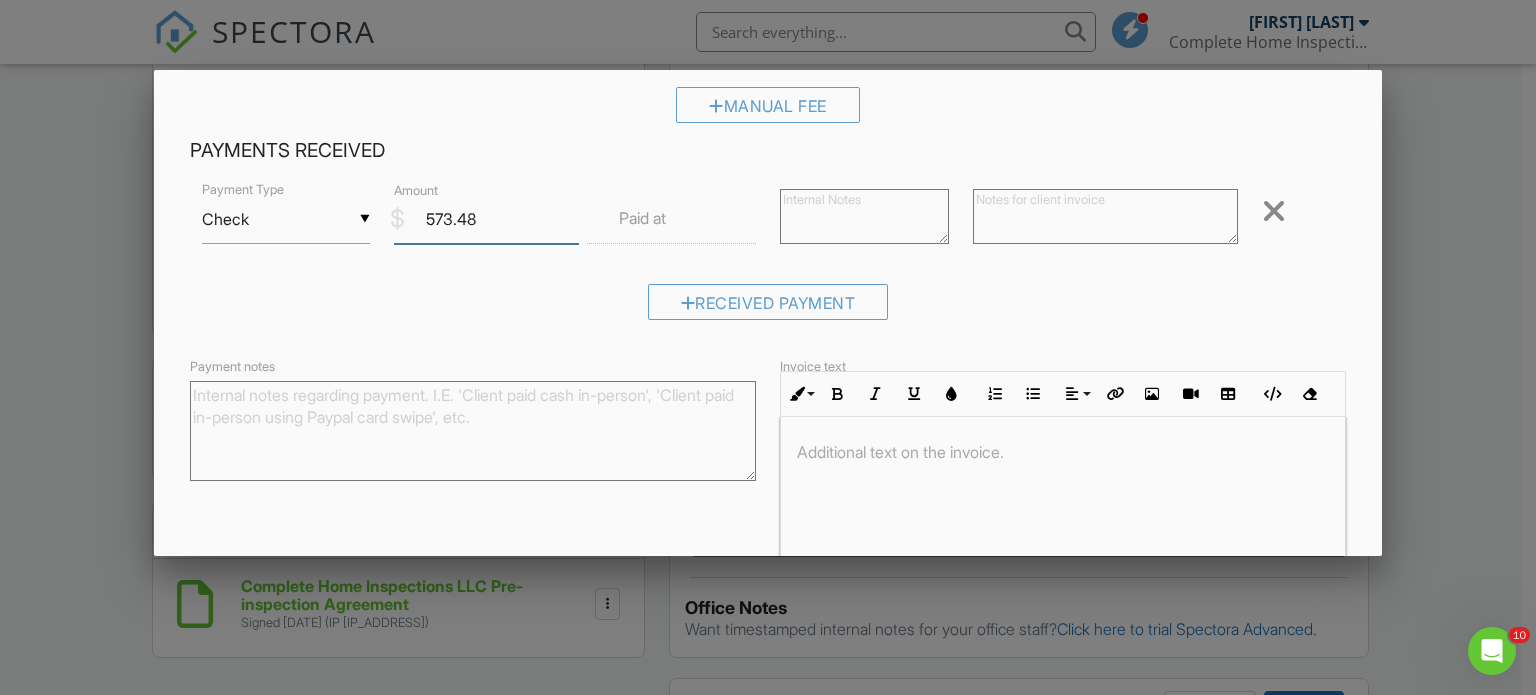 type on "573.48" 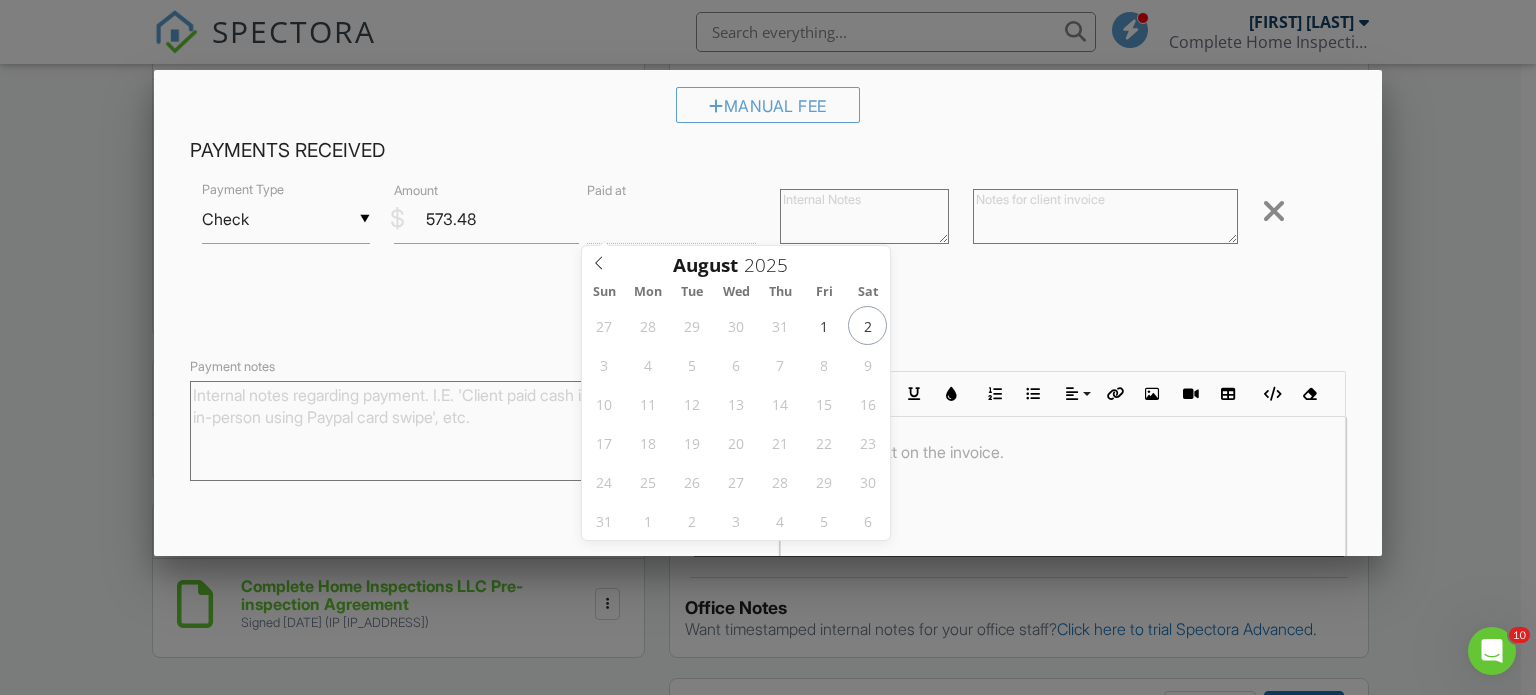 click at bounding box center [671, 219] 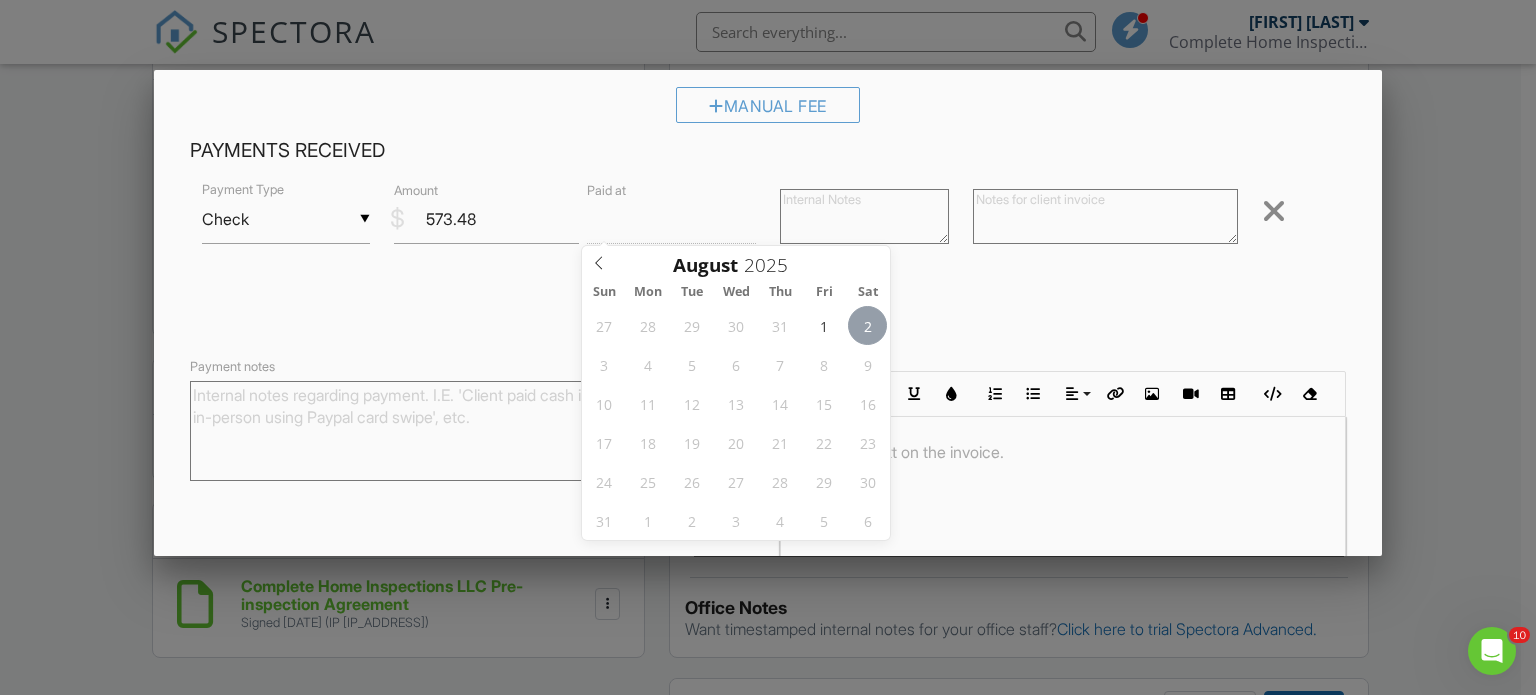 type on "08/02/2025 12:00 PM" 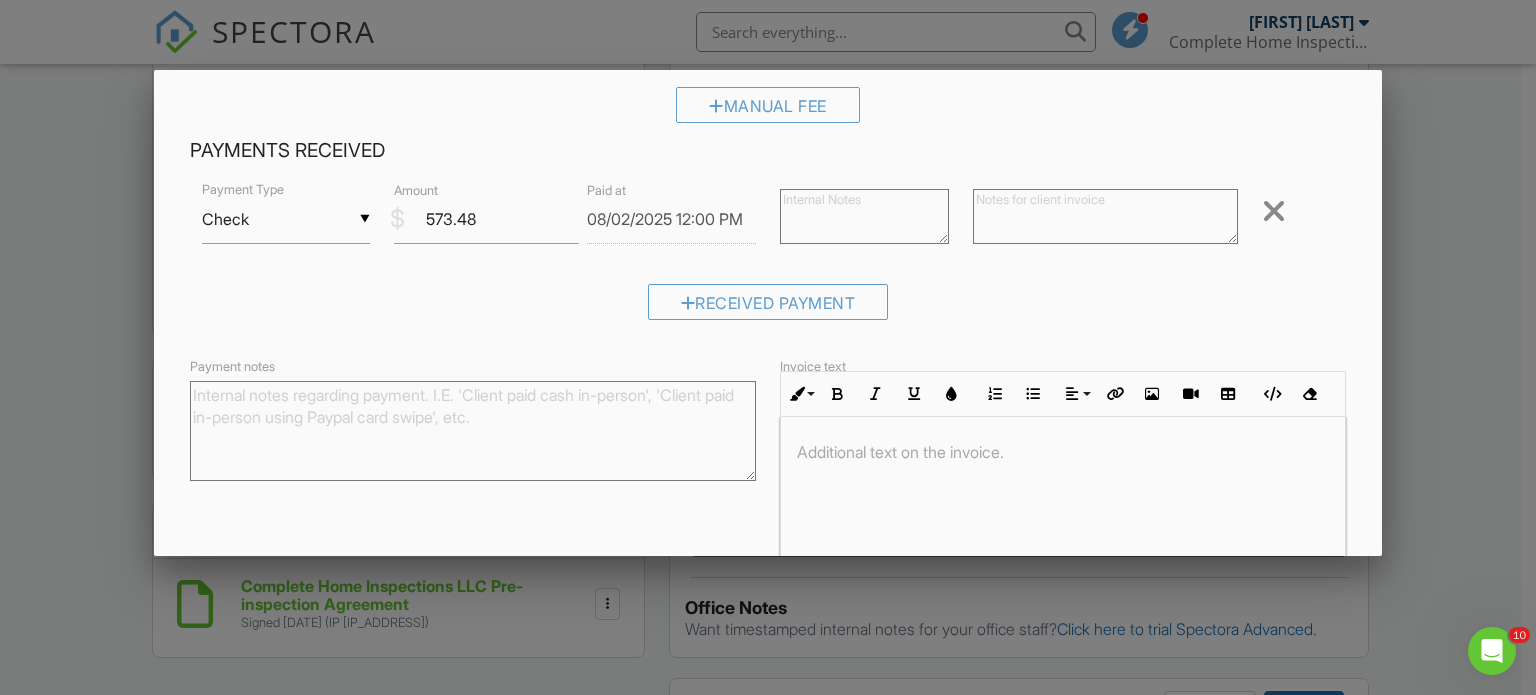 click on "Received Payment" at bounding box center (768, 309) 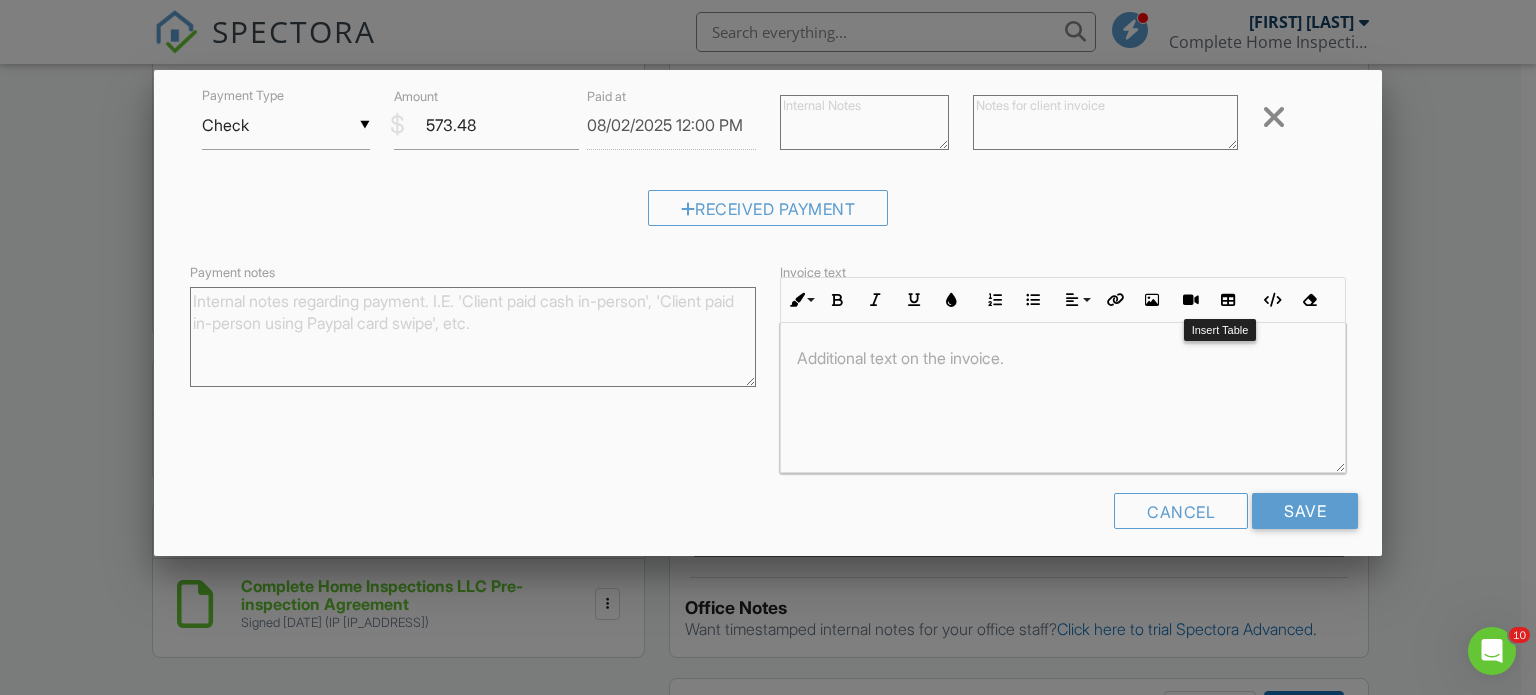 scroll, scrollTop: 559, scrollLeft: 0, axis: vertical 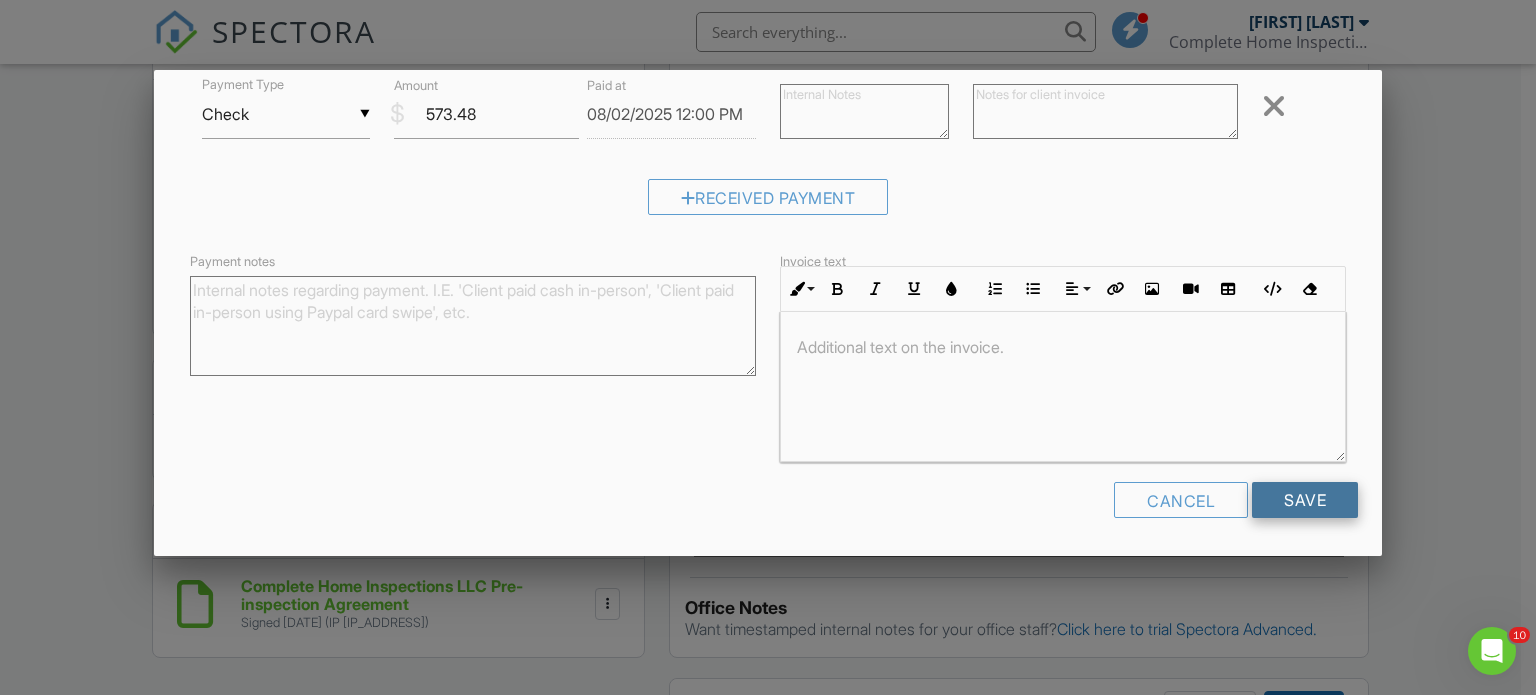 click on "Save" at bounding box center (1305, 500) 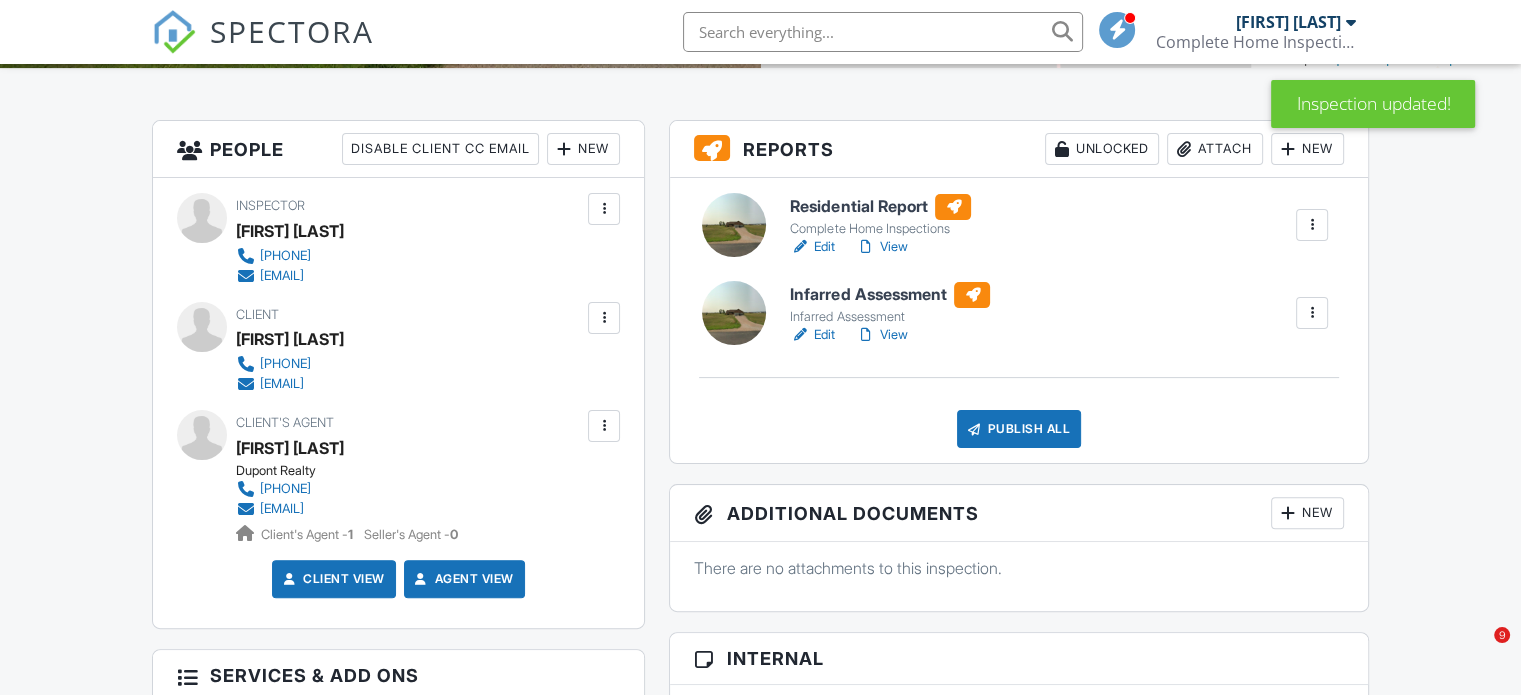 scroll, scrollTop: 652, scrollLeft: 0, axis: vertical 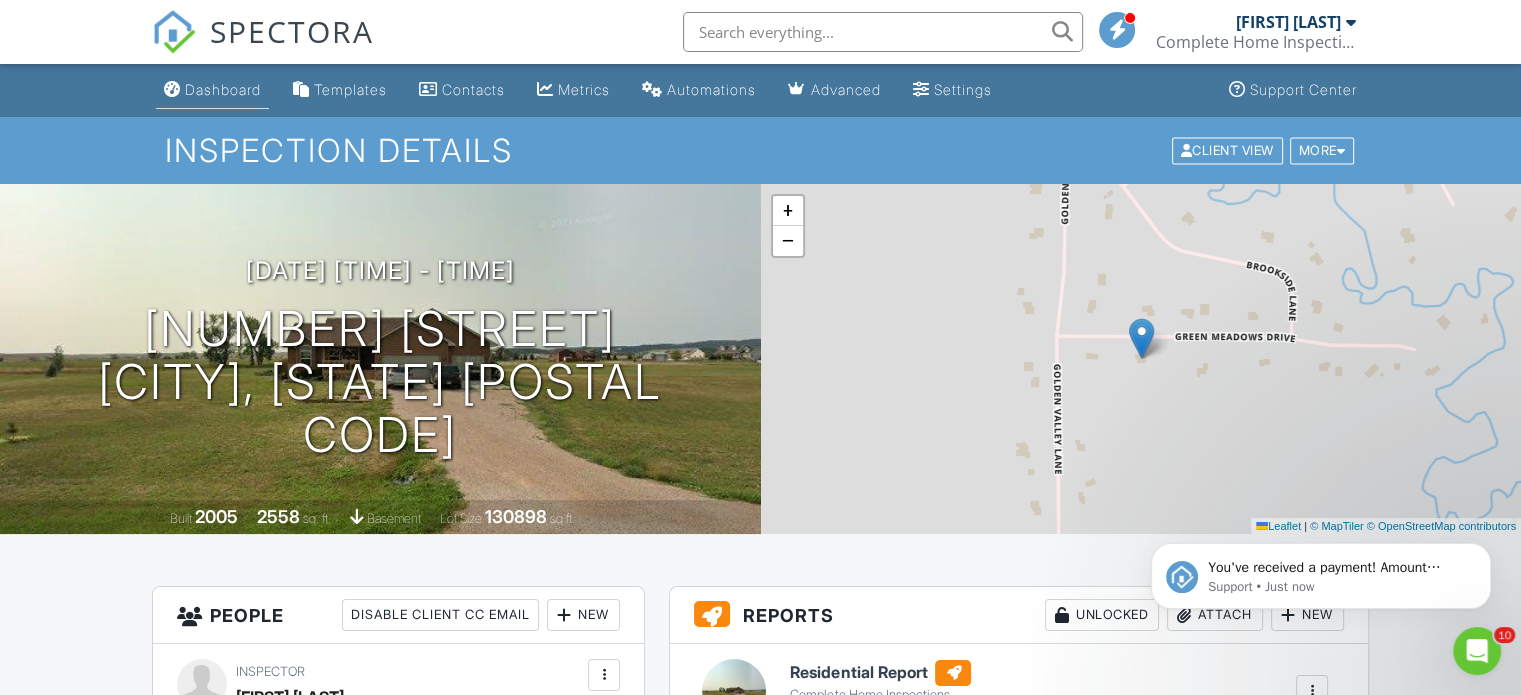 click on "Dashboard" at bounding box center [223, 89] 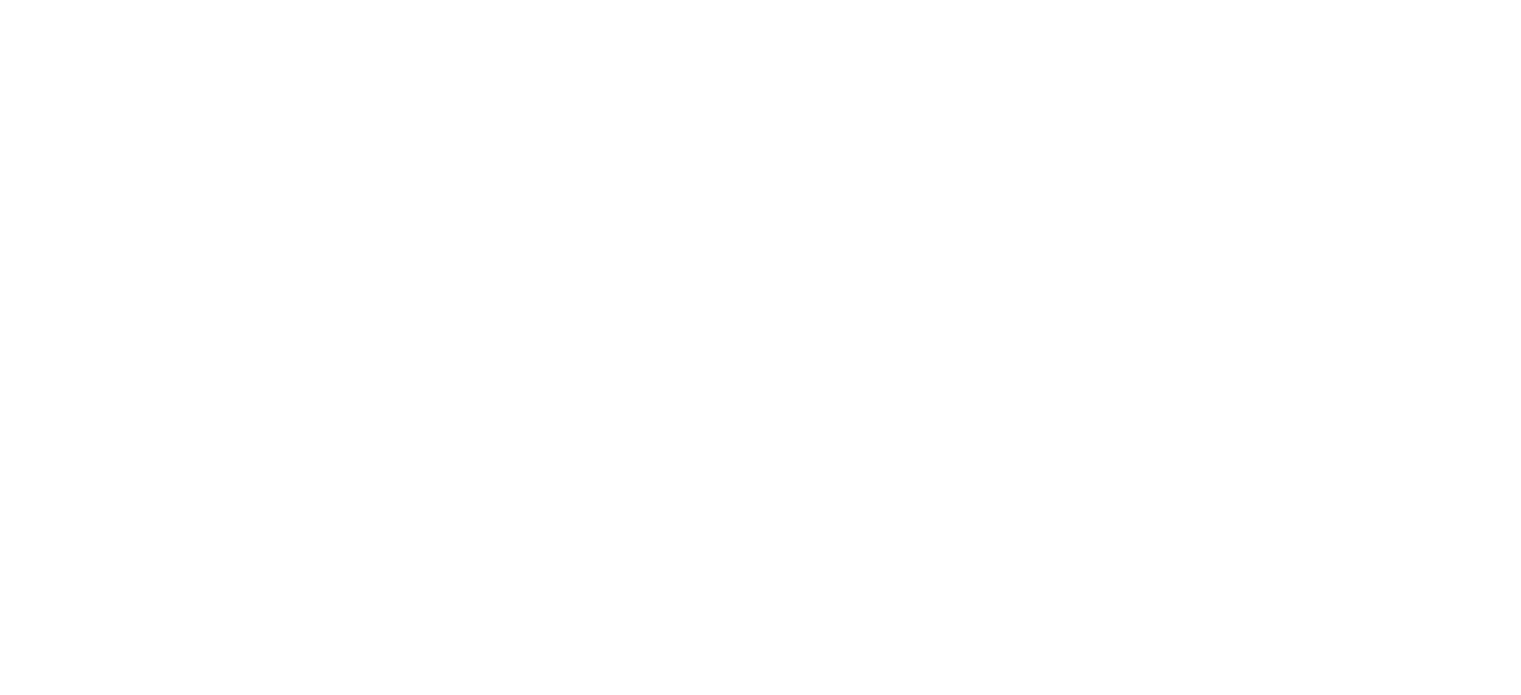 scroll, scrollTop: 0, scrollLeft: 0, axis: both 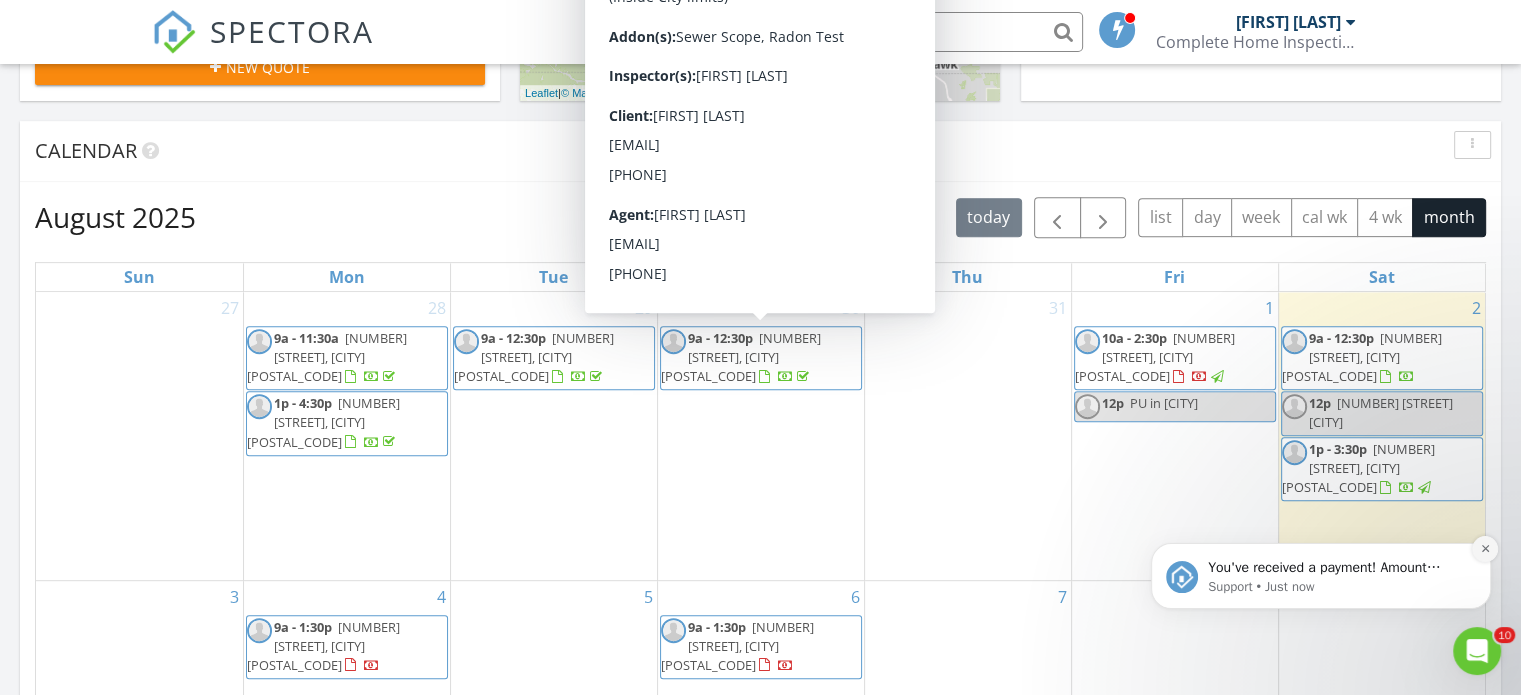 click at bounding box center (1485, 549) 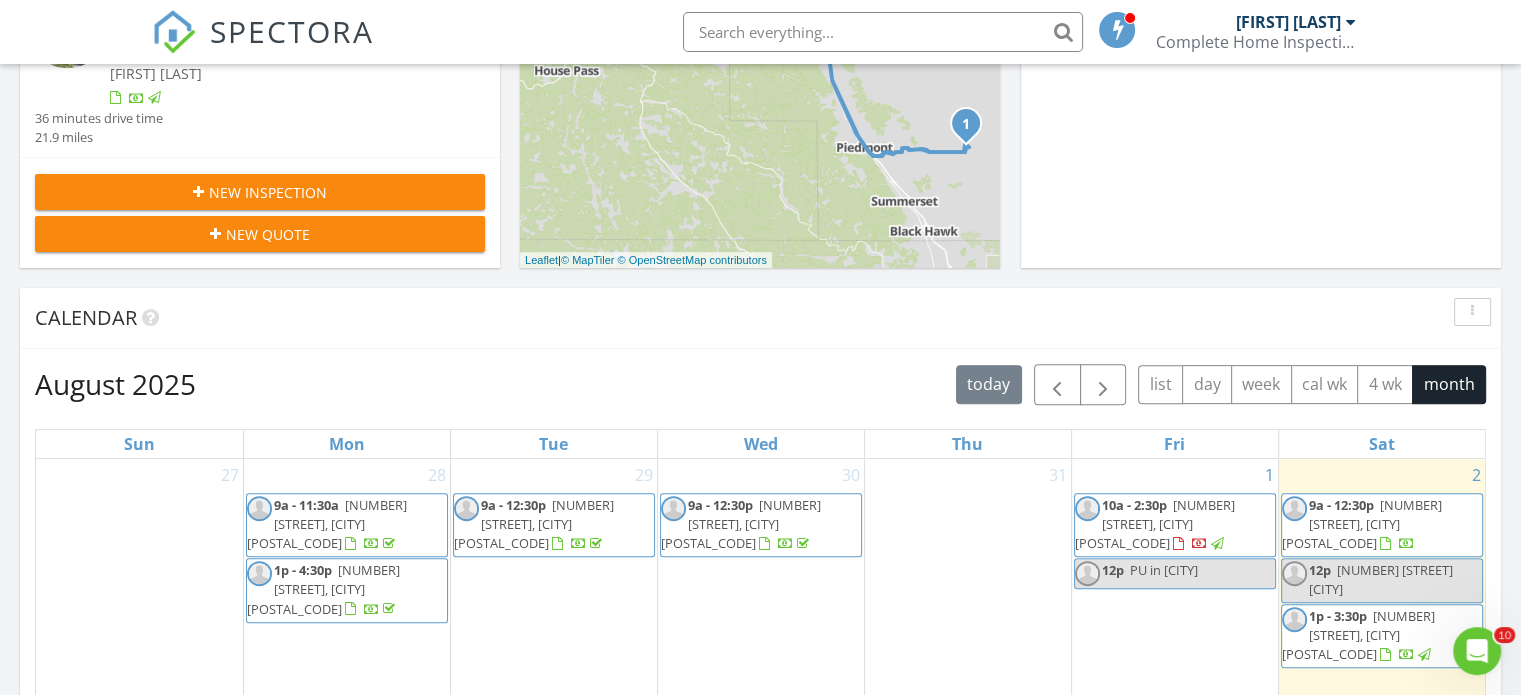 scroll, scrollTop: 586, scrollLeft: 0, axis: vertical 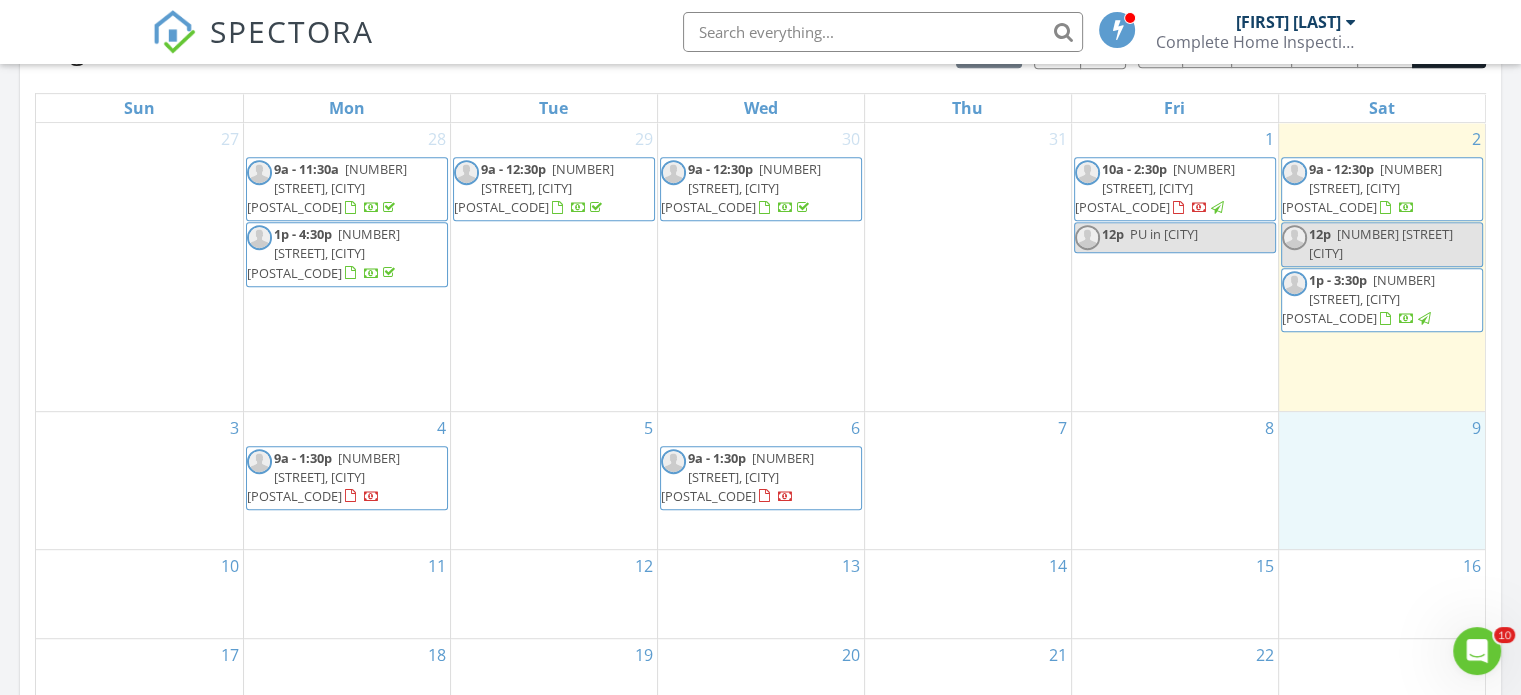 click on "9" at bounding box center [1382, 480] 